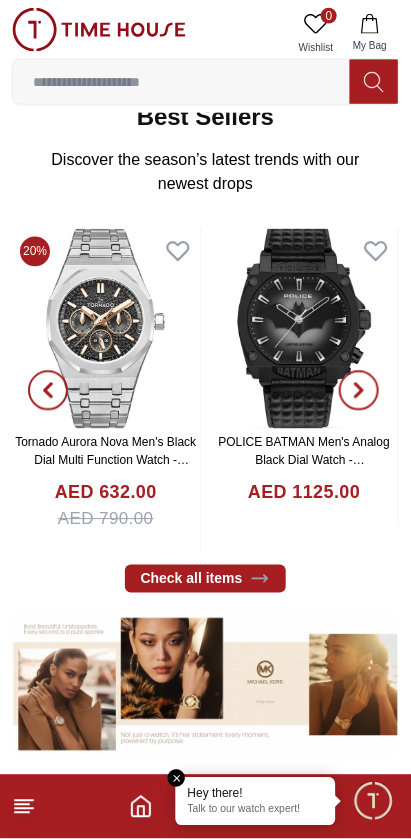 scroll, scrollTop: 344, scrollLeft: 0, axis: vertical 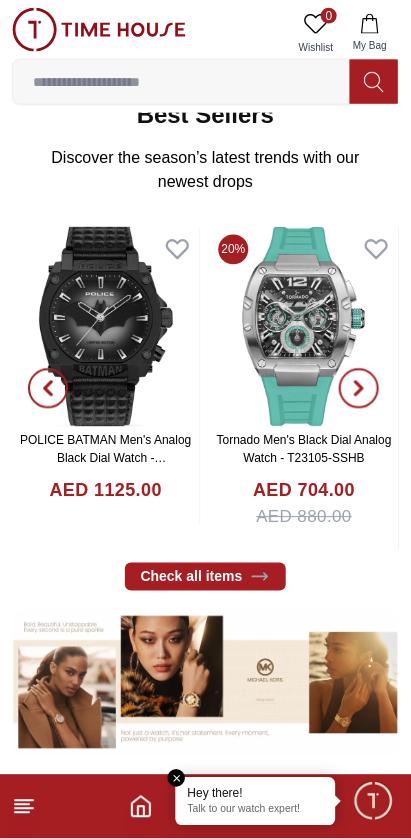 click at bounding box center [373, 801] 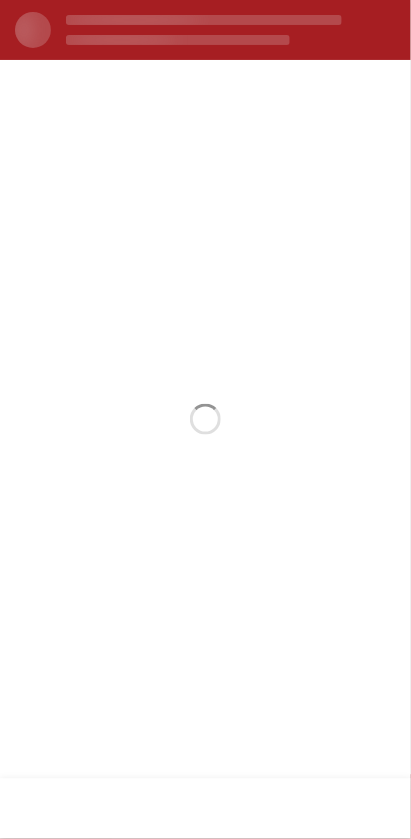 scroll, scrollTop: 0, scrollLeft: 0, axis: both 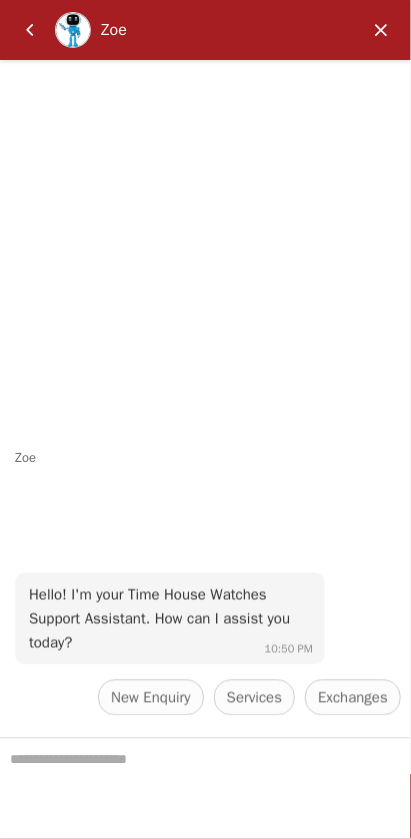 click at bounding box center (30, 30) 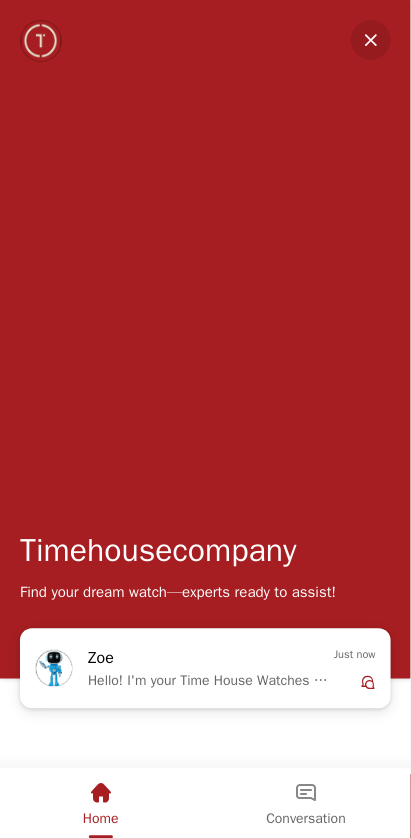 click on "Home" at bounding box center [101, 802] 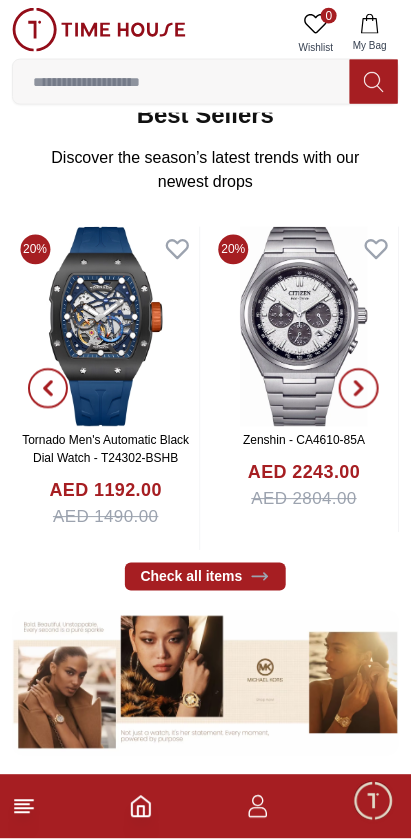 click 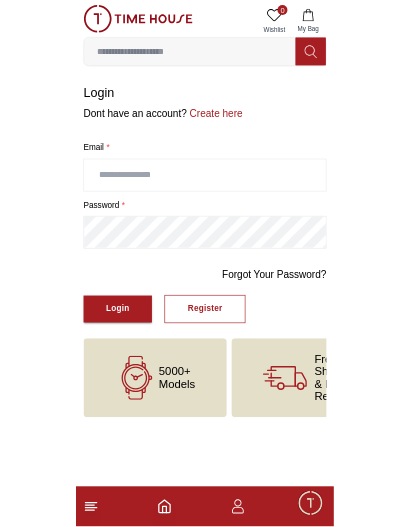 scroll, scrollTop: 0, scrollLeft: 0, axis: both 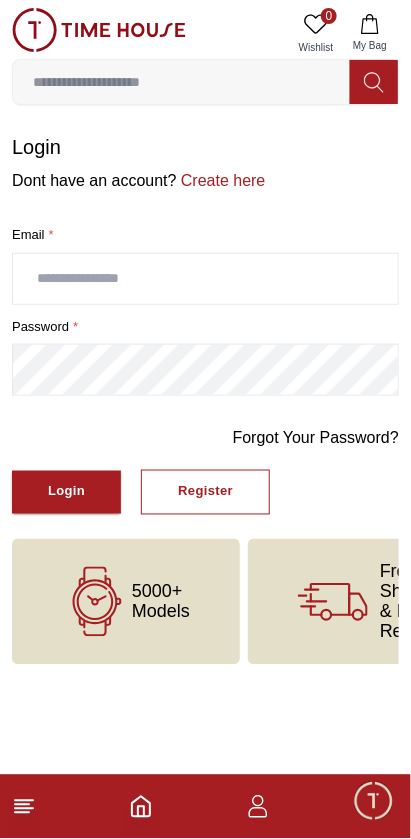 click at bounding box center [205, 279] 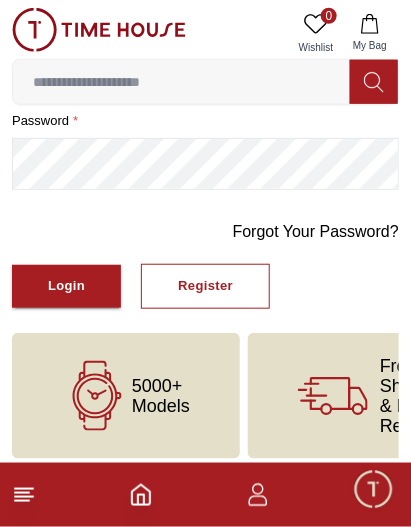 scroll, scrollTop: 209, scrollLeft: 0, axis: vertical 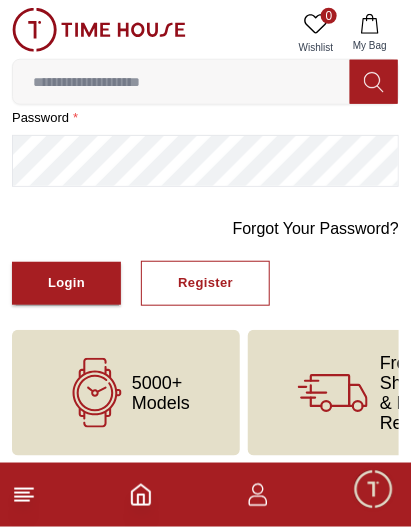 click on "Register" at bounding box center (205, 283) 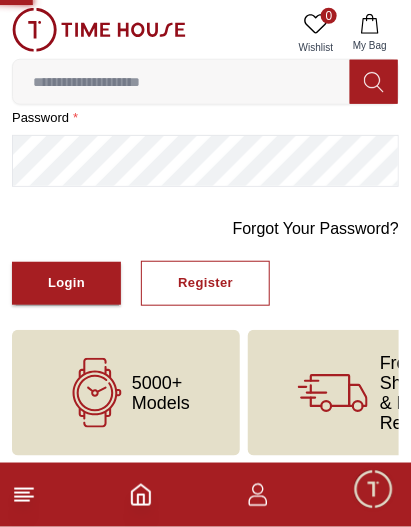 scroll, scrollTop: 0, scrollLeft: 0, axis: both 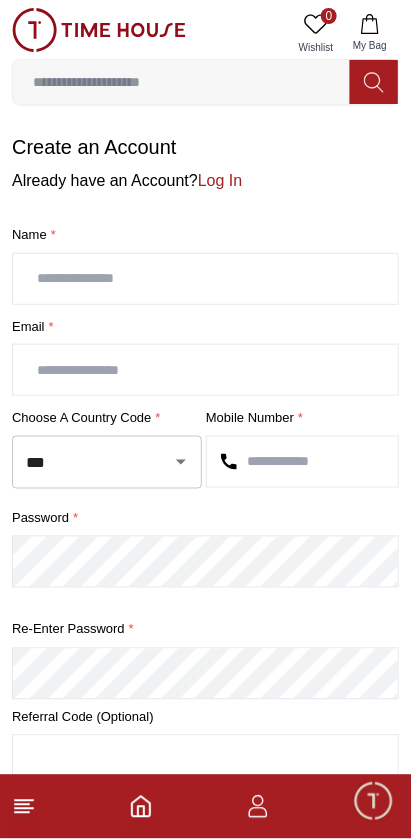 click at bounding box center [205, 279] 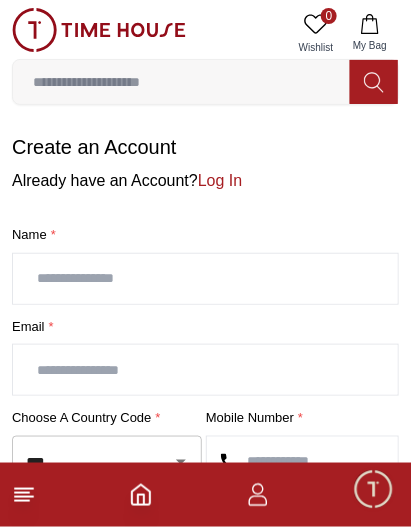 type on "**********" 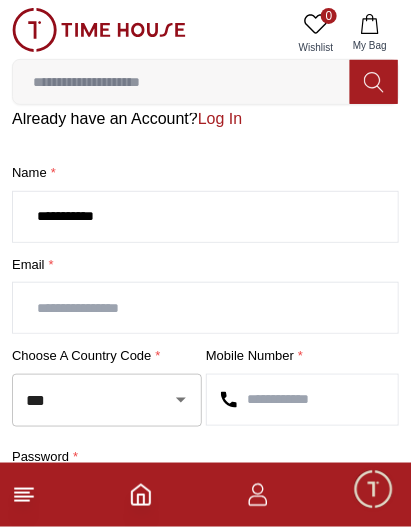 scroll, scrollTop: 109, scrollLeft: 0, axis: vertical 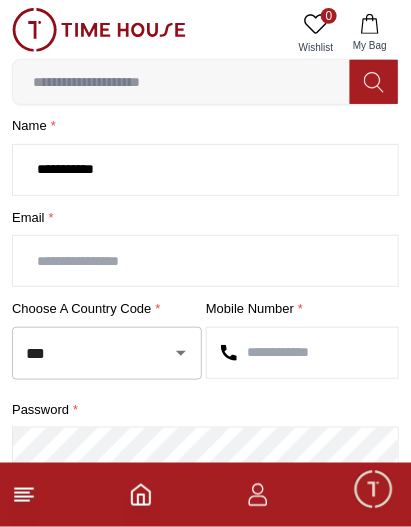 click at bounding box center [205, 261] 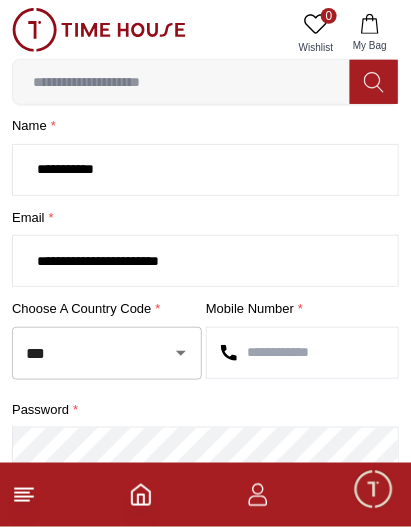 click at bounding box center (302, 353) 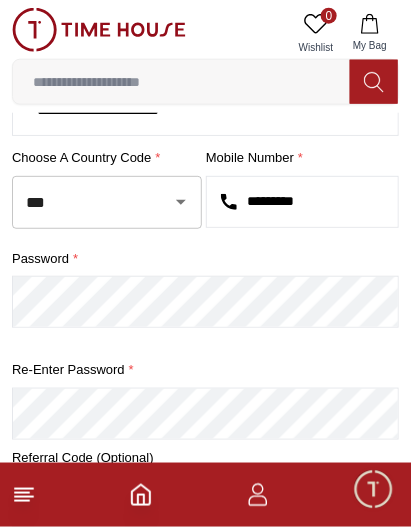 scroll, scrollTop: 262, scrollLeft: 0, axis: vertical 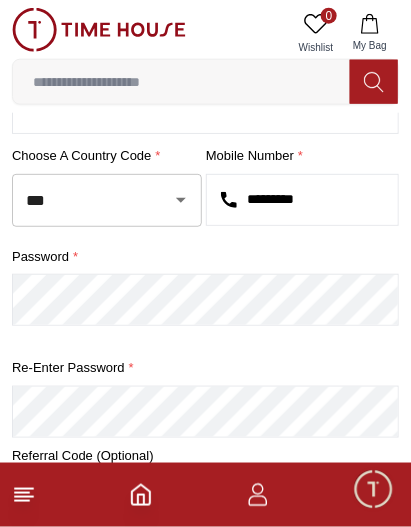 type on "*********" 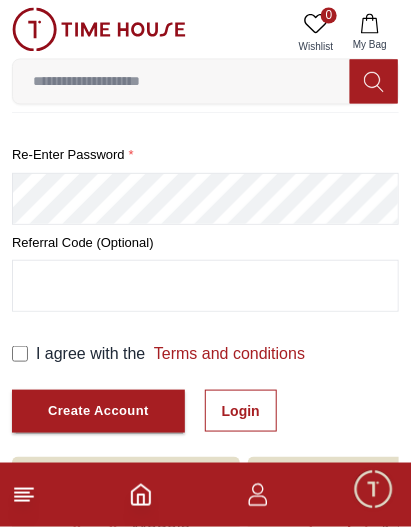 scroll, scrollTop: 476, scrollLeft: 0, axis: vertical 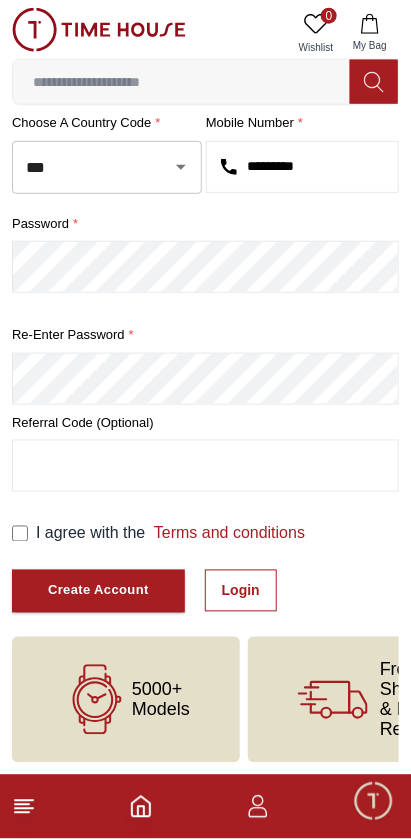 click on "Create Account" at bounding box center [98, 591] 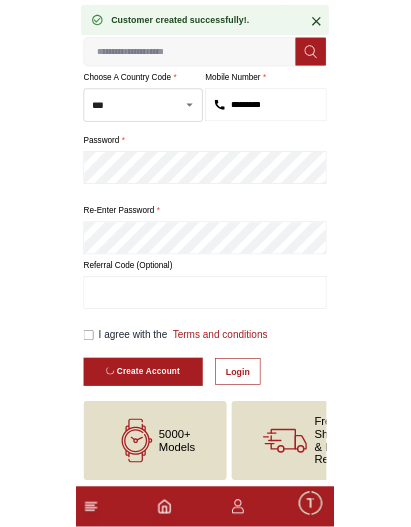 scroll, scrollTop: 32, scrollLeft: 0, axis: vertical 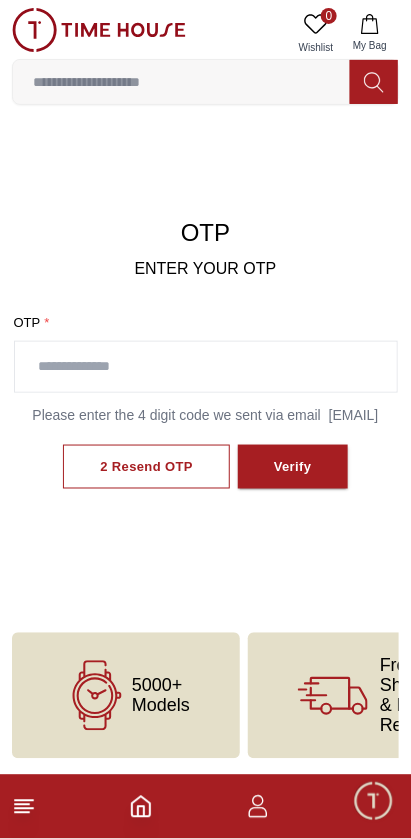click on "Verify" at bounding box center [293, 467] 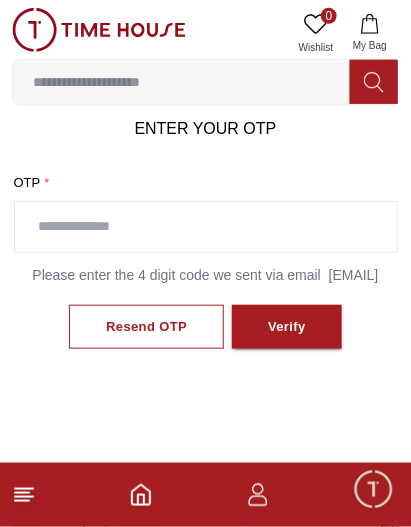 scroll, scrollTop: 159, scrollLeft: 0, axis: vertical 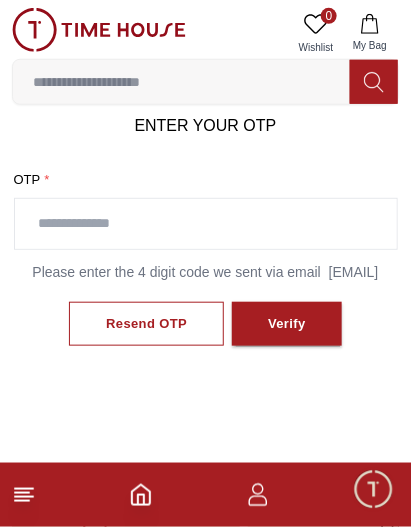 click on "Resend OTP" at bounding box center (146, 324) 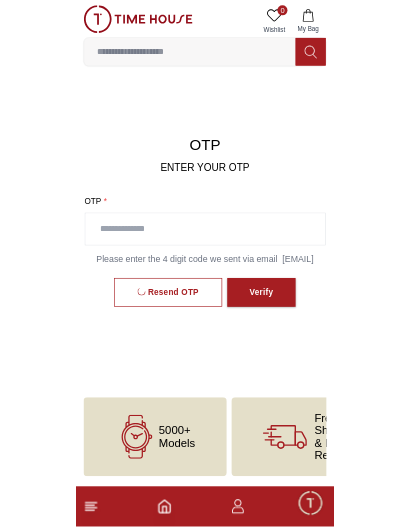 scroll, scrollTop: 34, scrollLeft: 0, axis: vertical 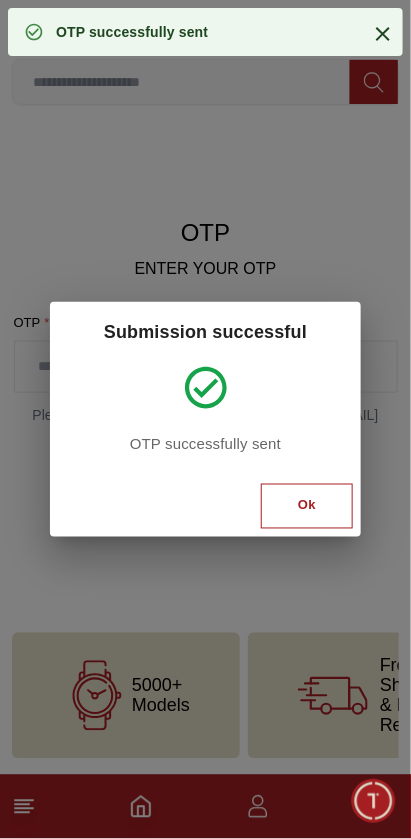 click on "Ok" at bounding box center (307, 506) 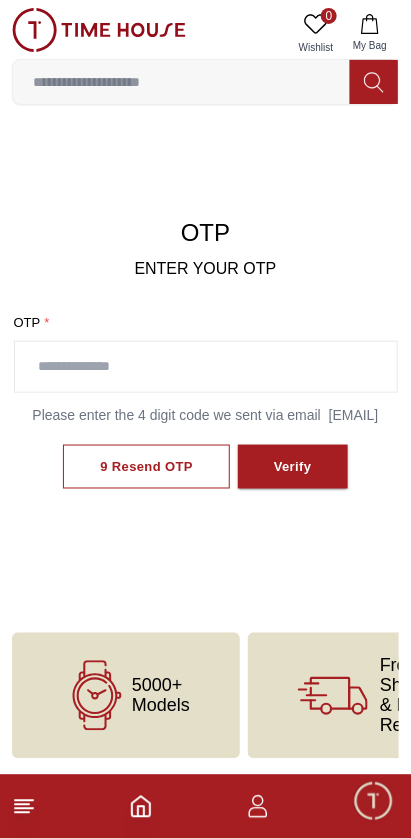 click at bounding box center (206, 367) 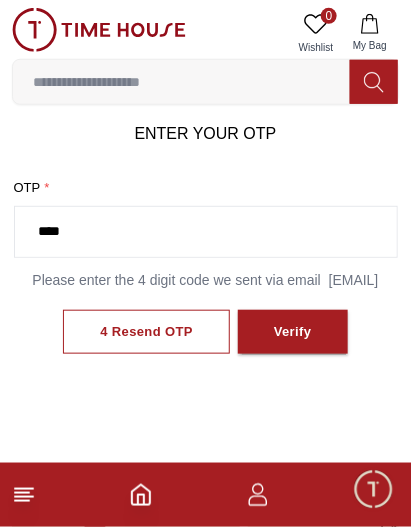 scroll, scrollTop: 151, scrollLeft: 0, axis: vertical 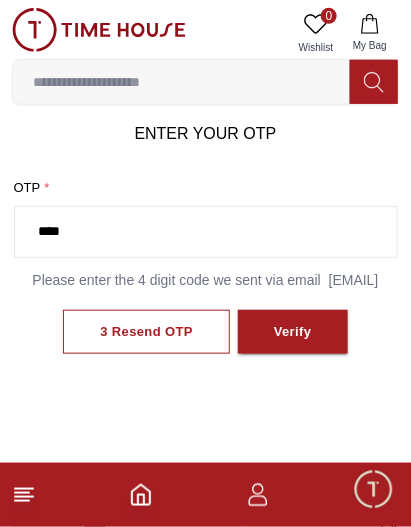 type on "****" 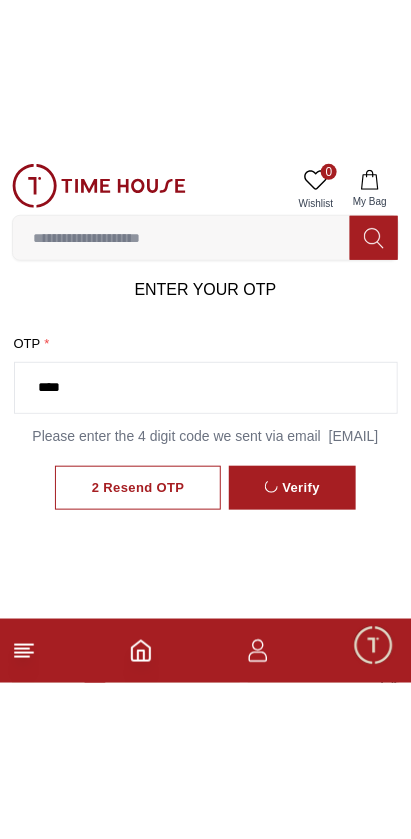 scroll, scrollTop: 34, scrollLeft: 0, axis: vertical 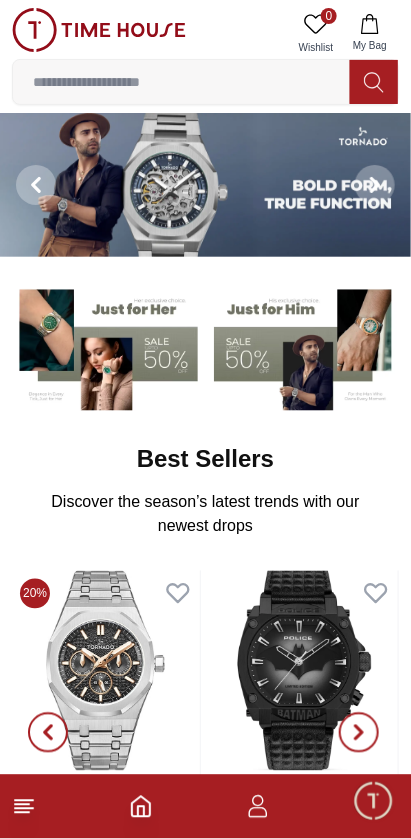 click 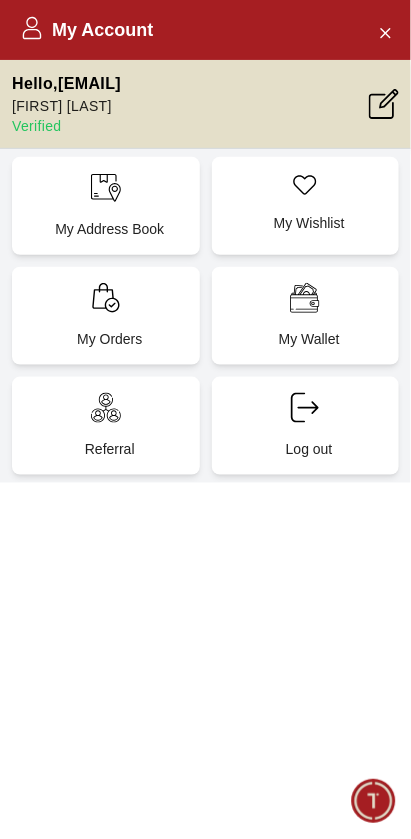 click on "Referral" at bounding box center [110, 449] 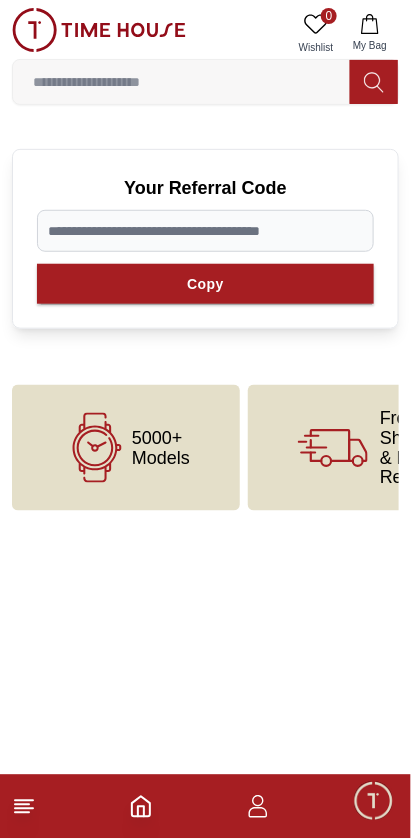 click 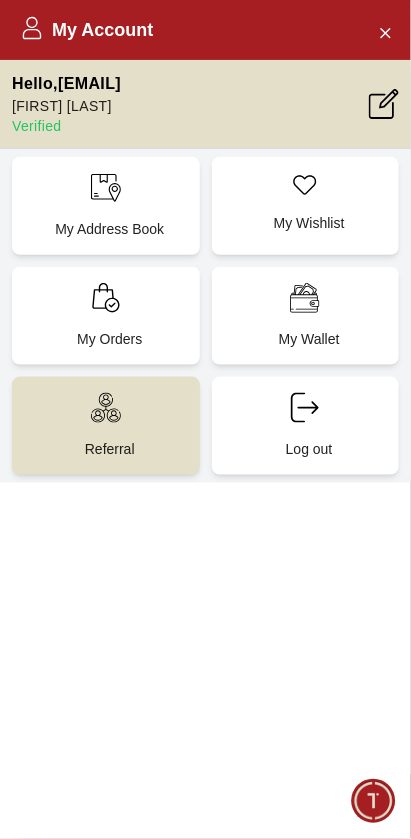 click on "My Wallet" at bounding box center [306, 316] 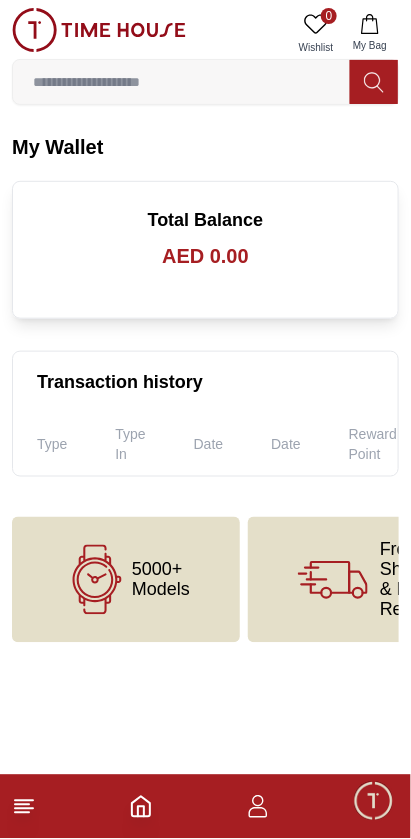 click on "Reward Point" at bounding box center [373, 444] 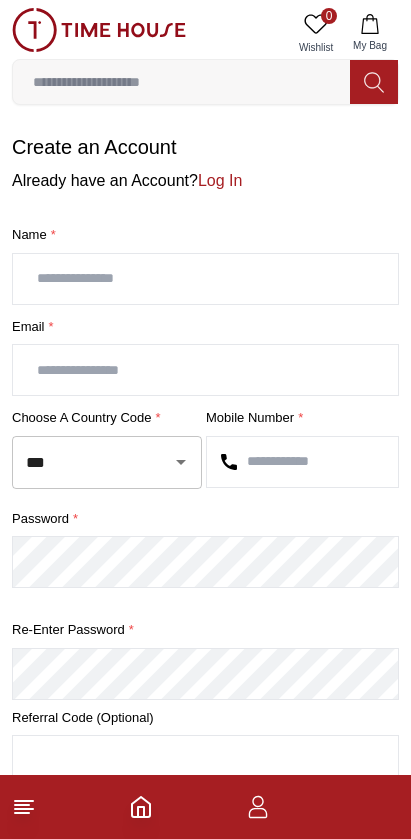 scroll, scrollTop: 0, scrollLeft: 0, axis: both 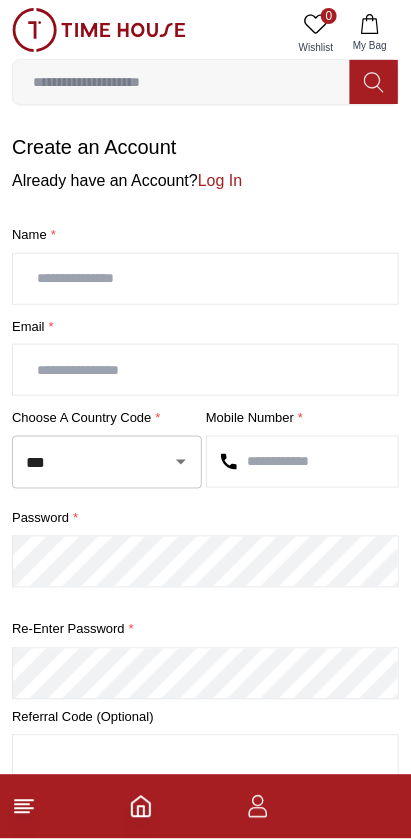 click 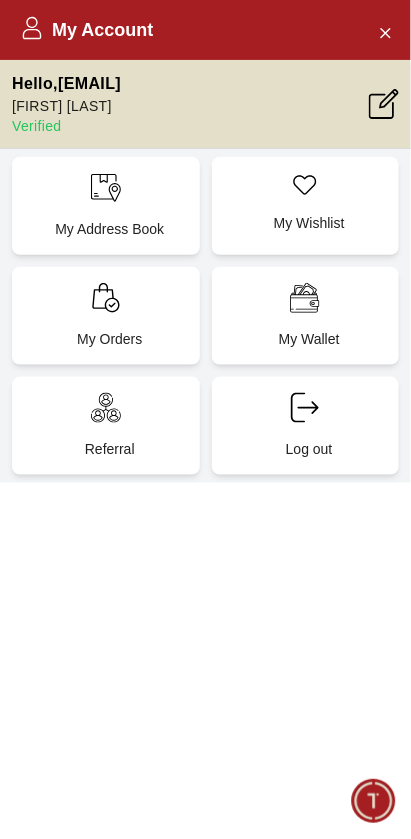 scroll, scrollTop: 0, scrollLeft: 0, axis: both 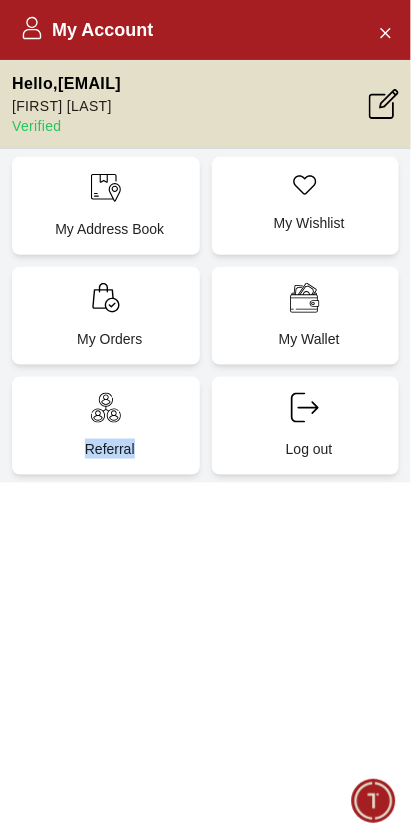 click 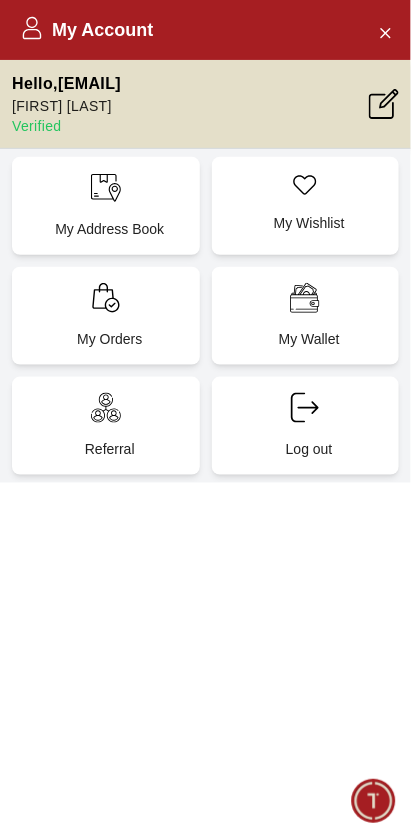click 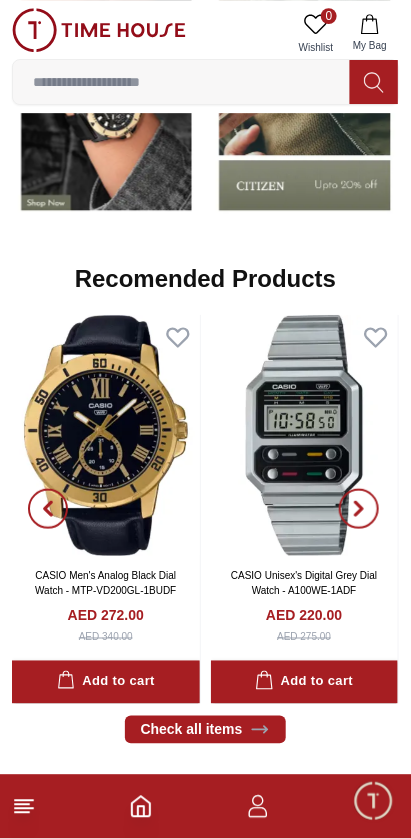 scroll, scrollTop: 1788, scrollLeft: 0, axis: vertical 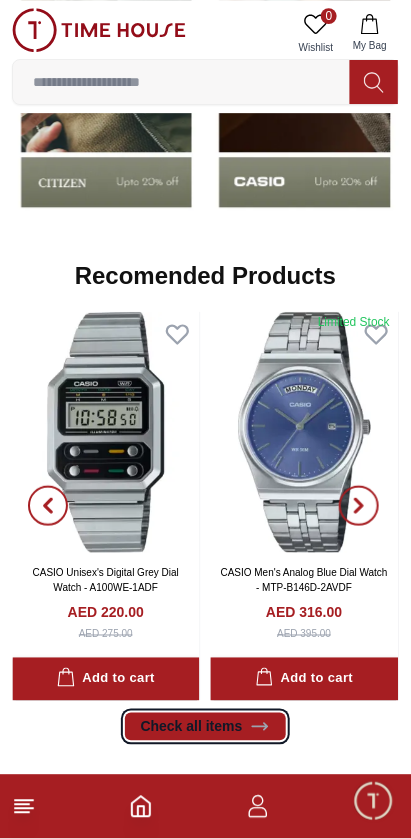 click on "Check all items" at bounding box center [206, 727] 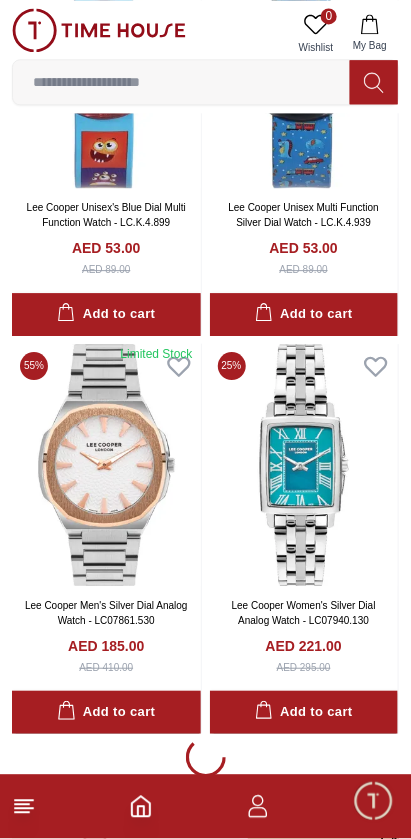 scroll, scrollTop: 3447, scrollLeft: 0, axis: vertical 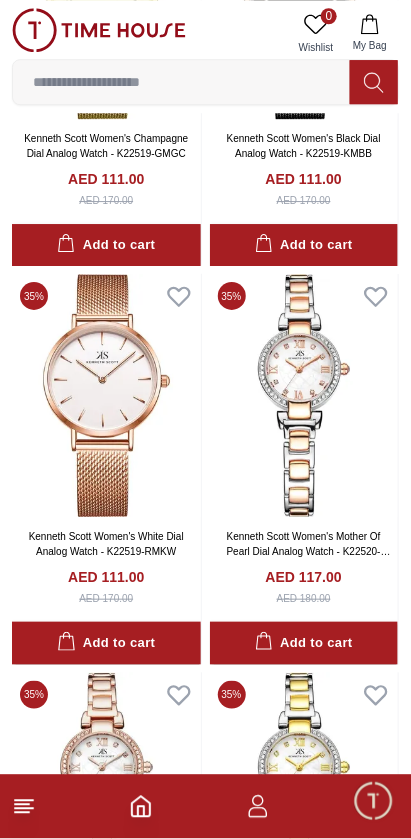 click at bounding box center [304, 395] 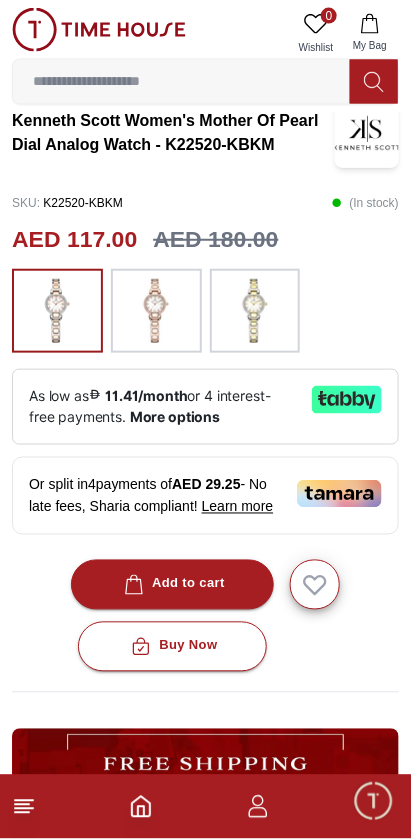 scroll, scrollTop: 428, scrollLeft: 0, axis: vertical 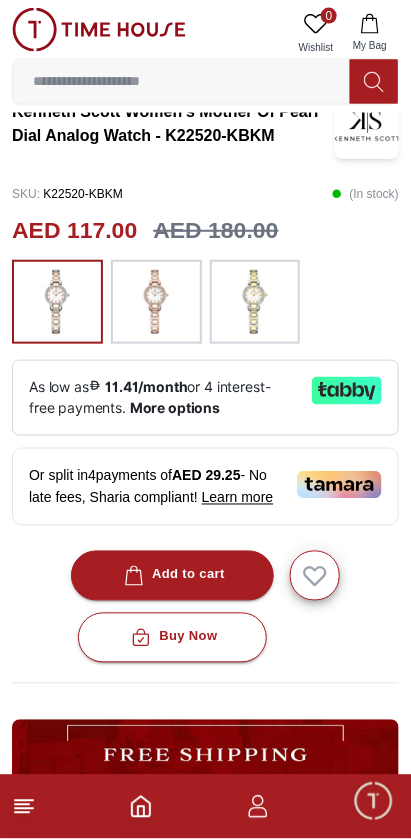 click on "Add to cart" at bounding box center (172, 575) 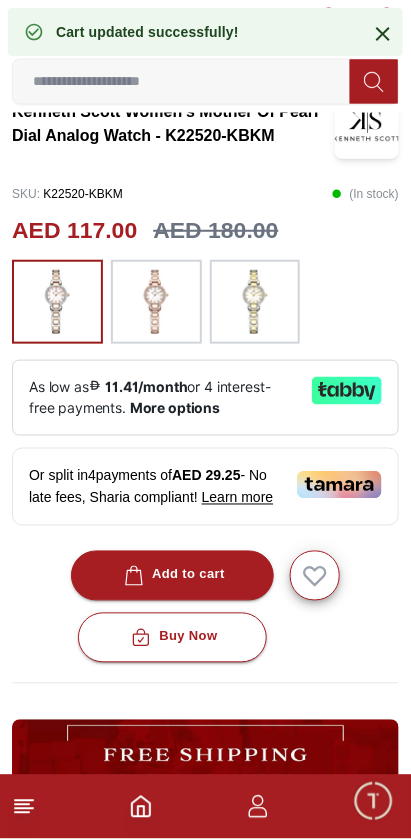 click 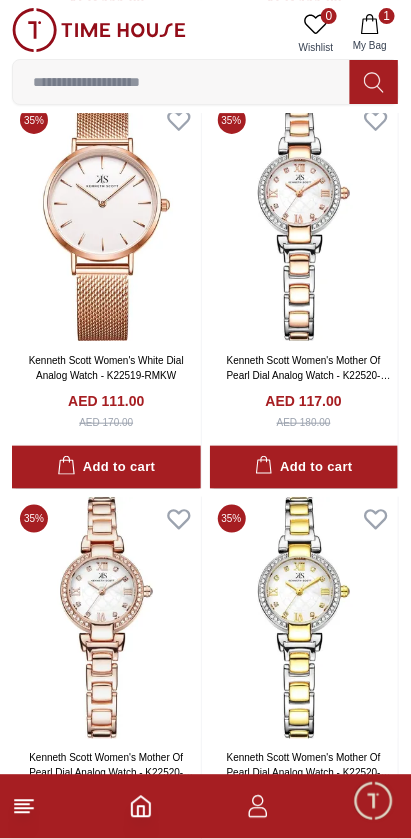 scroll, scrollTop: 10463, scrollLeft: 0, axis: vertical 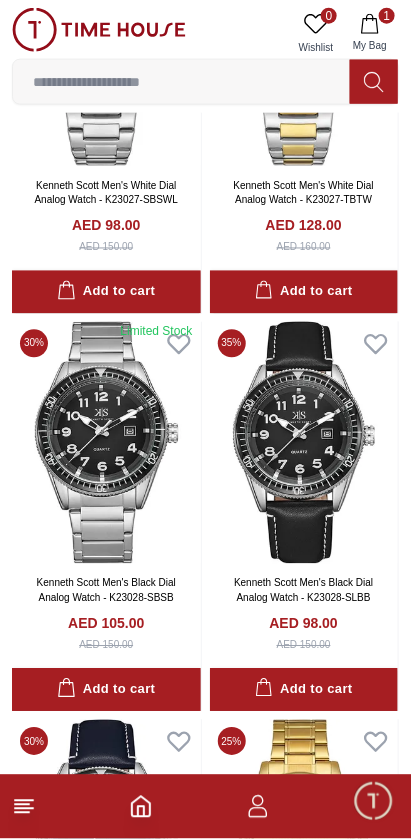 click at bounding box center (106, 443) 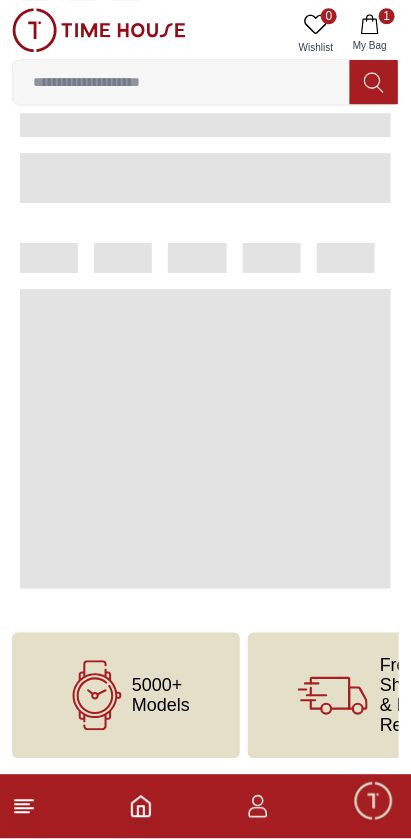 scroll, scrollTop: 0, scrollLeft: 0, axis: both 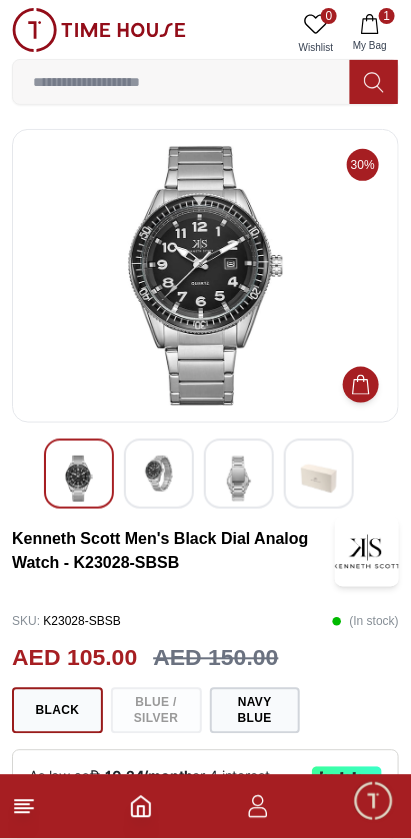 click at bounding box center (159, 474) 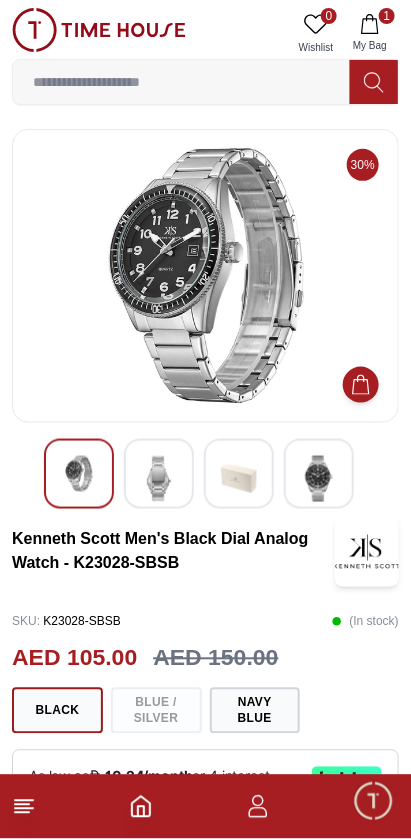 click at bounding box center [239, 479] 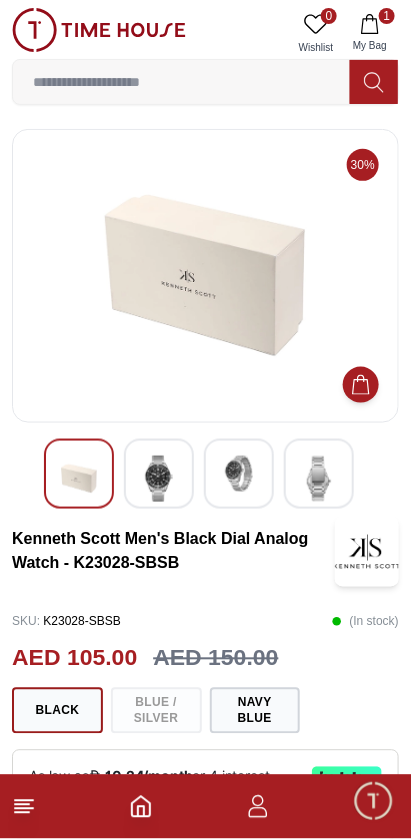 click at bounding box center (159, 479) 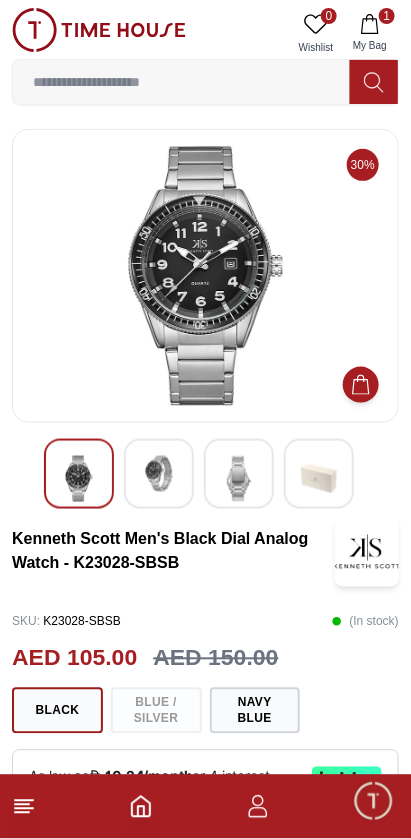 click at bounding box center [239, 474] 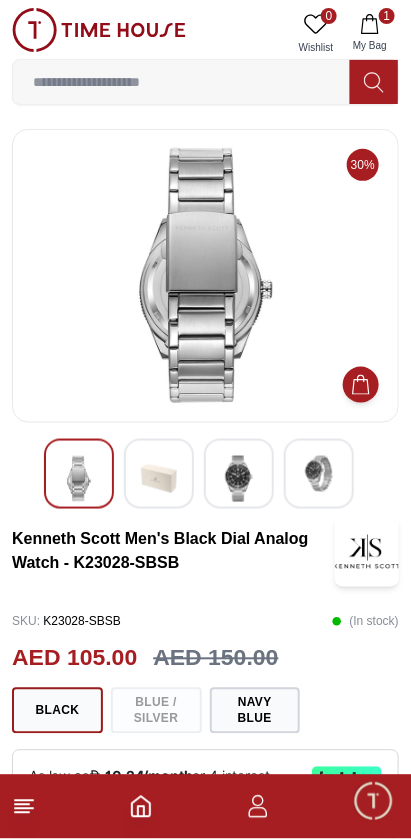 click at bounding box center [319, 474] 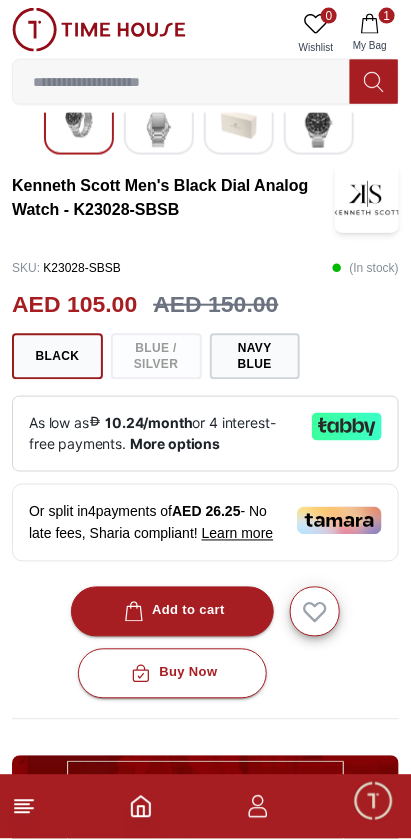 scroll, scrollTop: 351, scrollLeft: 0, axis: vertical 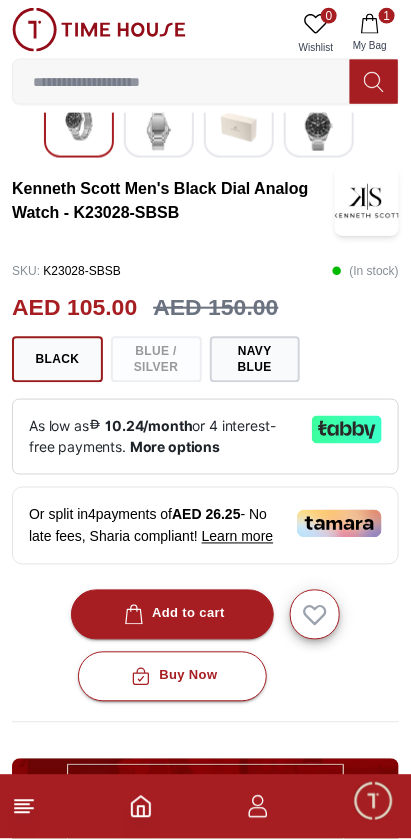 click on "Add to cart" at bounding box center [172, 614] 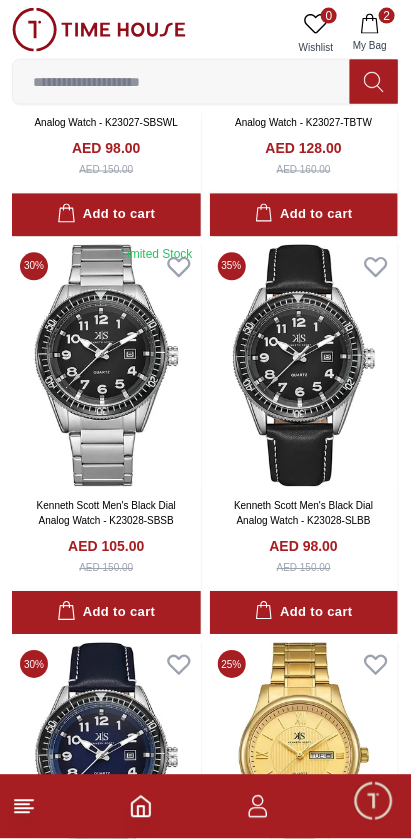 scroll, scrollTop: 16682, scrollLeft: 0, axis: vertical 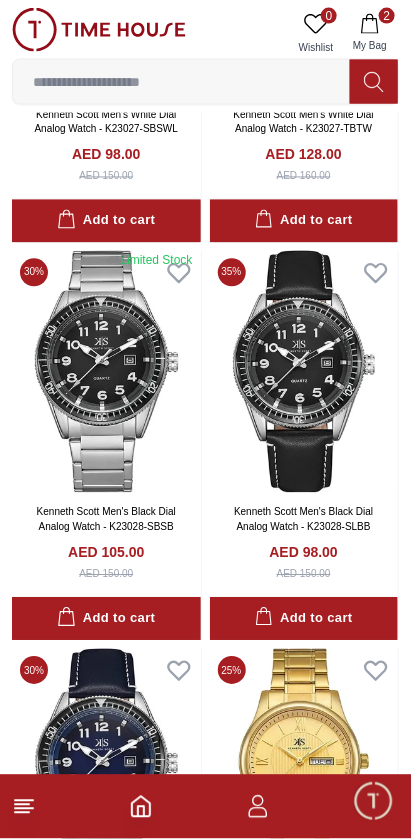 click at bounding box center [304, 372] 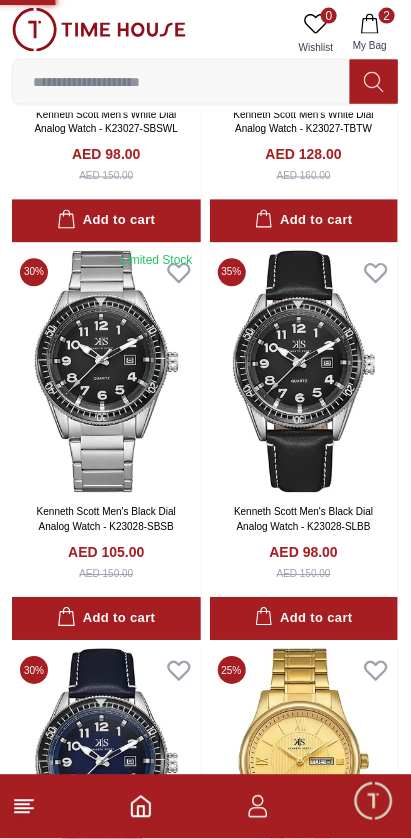 scroll, scrollTop: 0, scrollLeft: 0, axis: both 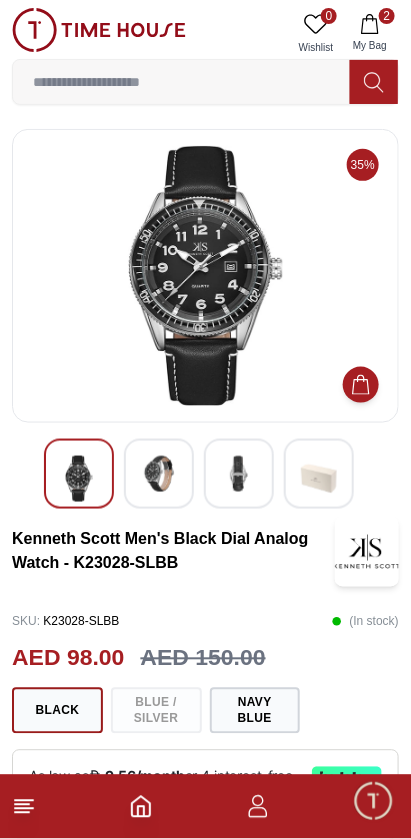click at bounding box center [159, 474] 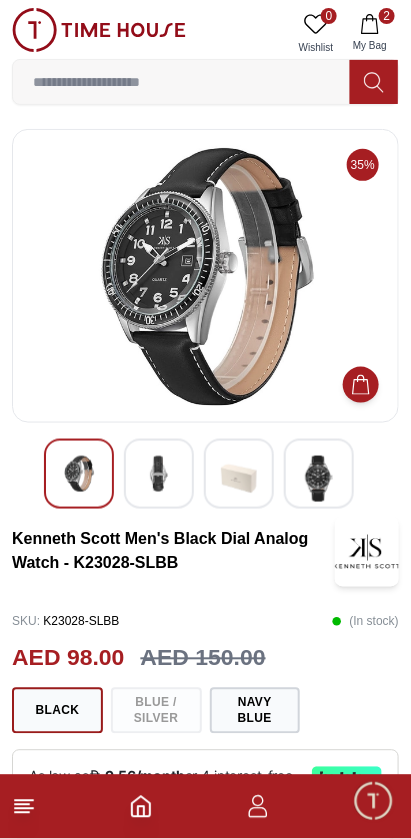 click at bounding box center (319, 479) 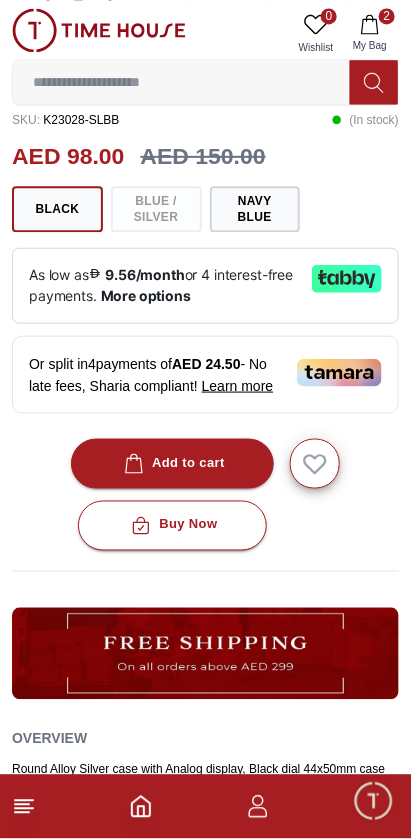 scroll, scrollTop: 515, scrollLeft: 0, axis: vertical 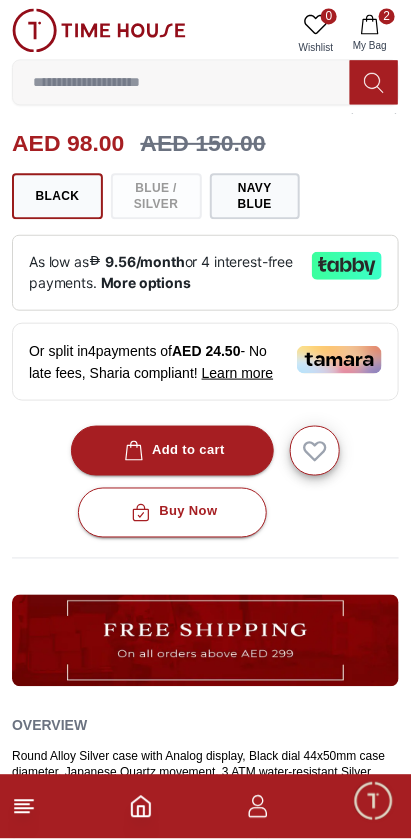 click on "Add to cart" at bounding box center (172, 450) 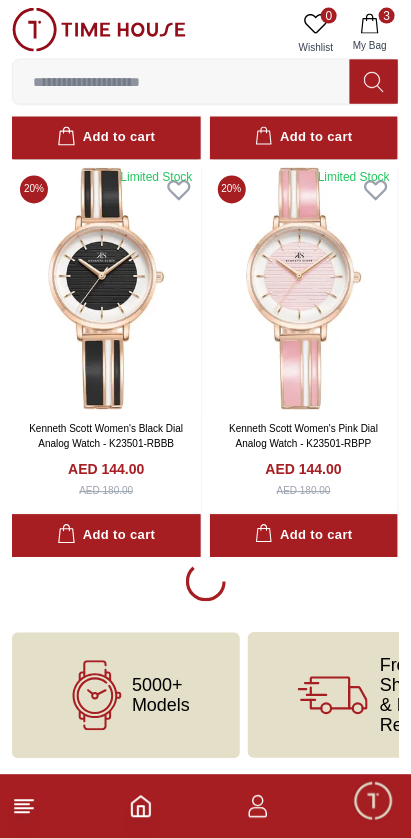 scroll, scrollTop: 19577, scrollLeft: 0, axis: vertical 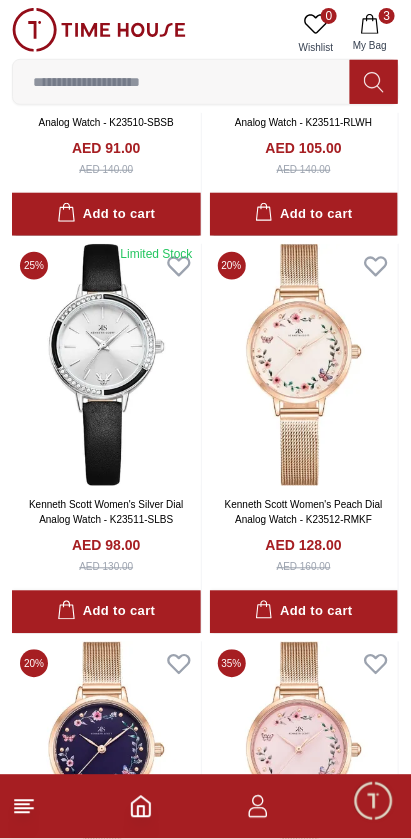 click at bounding box center (106, 365) 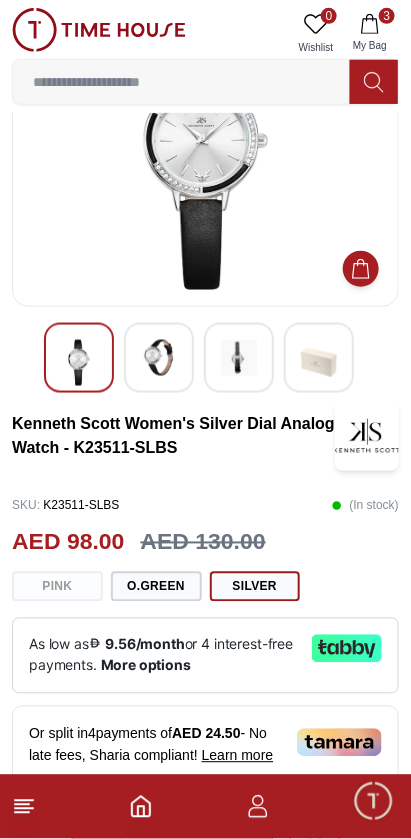 scroll, scrollTop: 147, scrollLeft: 0, axis: vertical 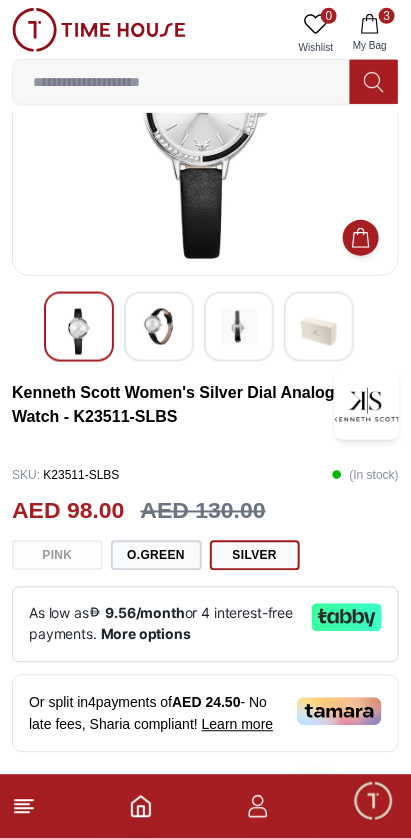 click at bounding box center (159, 327) 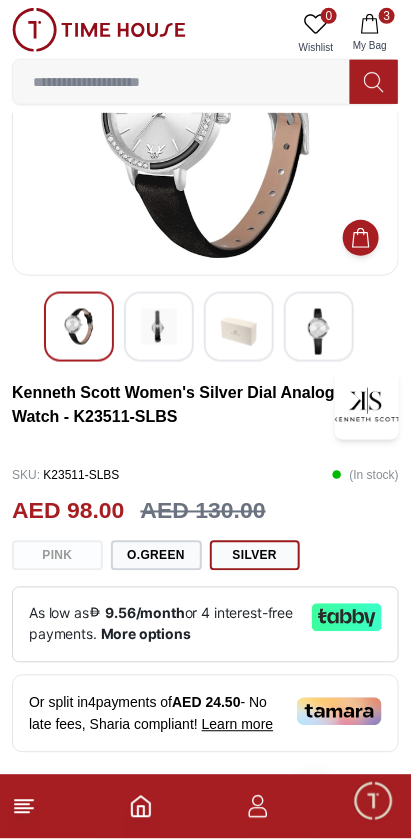scroll, scrollTop: 0, scrollLeft: 0, axis: both 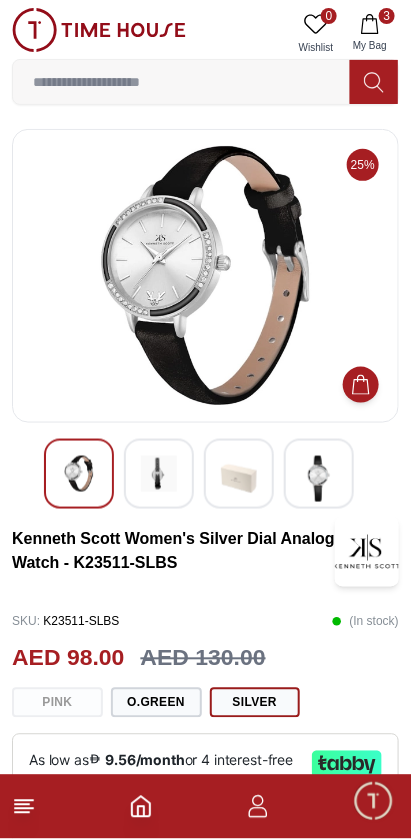 click at bounding box center [319, 479] 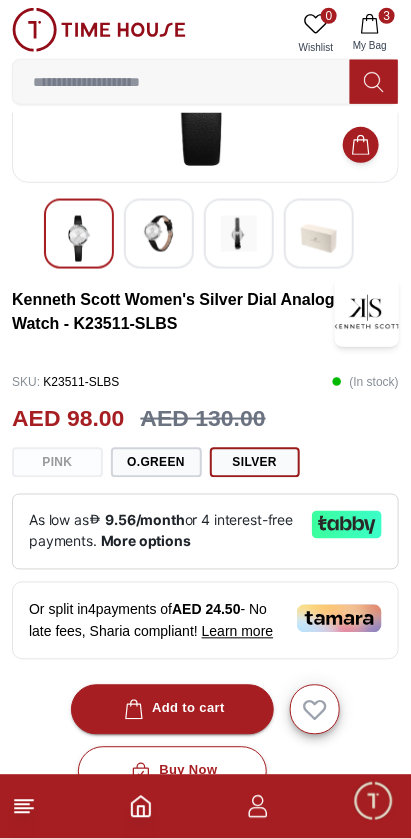 scroll, scrollTop: 245, scrollLeft: 0, axis: vertical 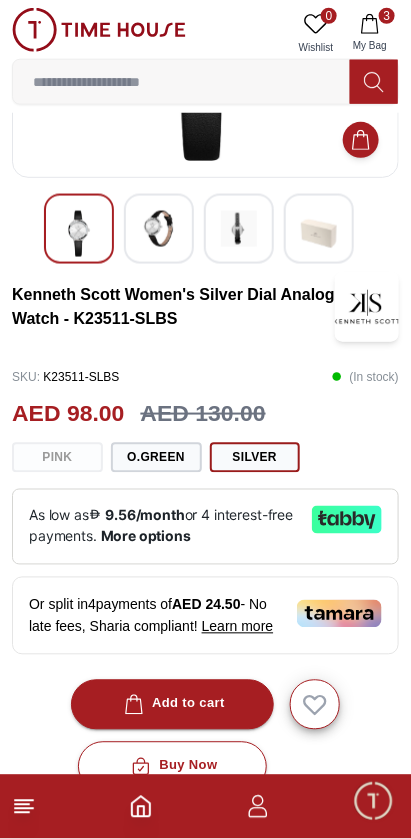 click on "Add to cart" at bounding box center [172, 704] 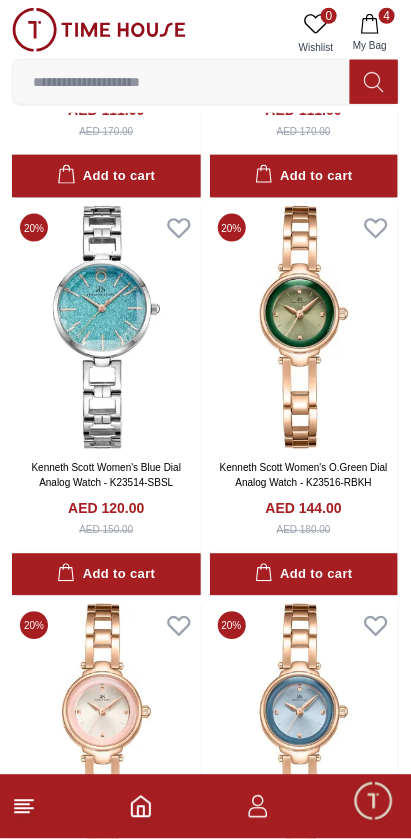 scroll, scrollTop: 27083, scrollLeft: 0, axis: vertical 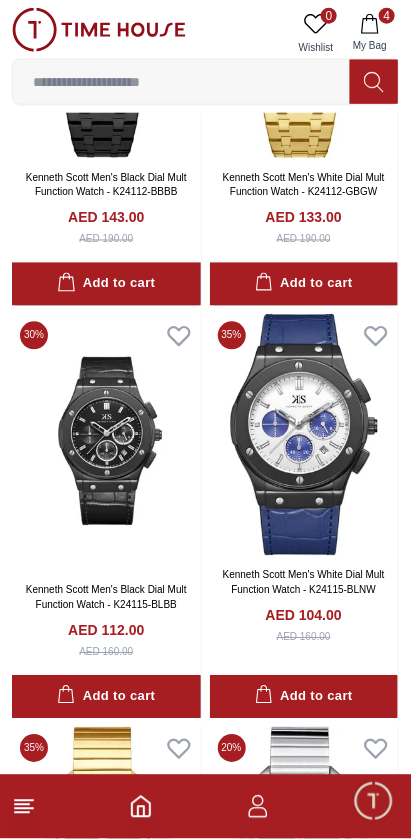 click at bounding box center (106, 442) 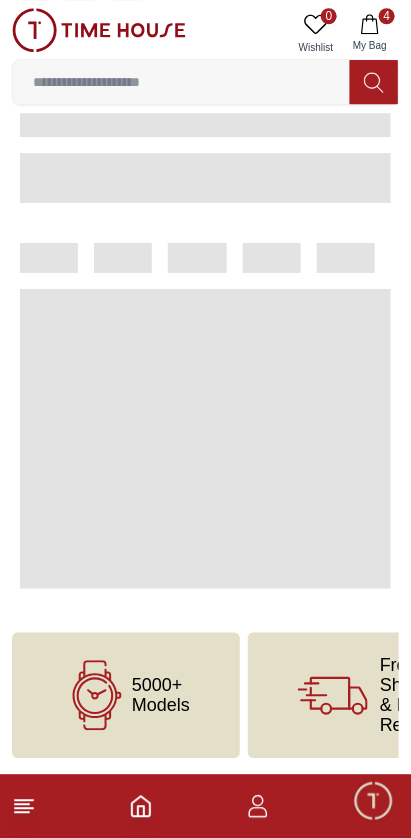 scroll, scrollTop: 0, scrollLeft: 0, axis: both 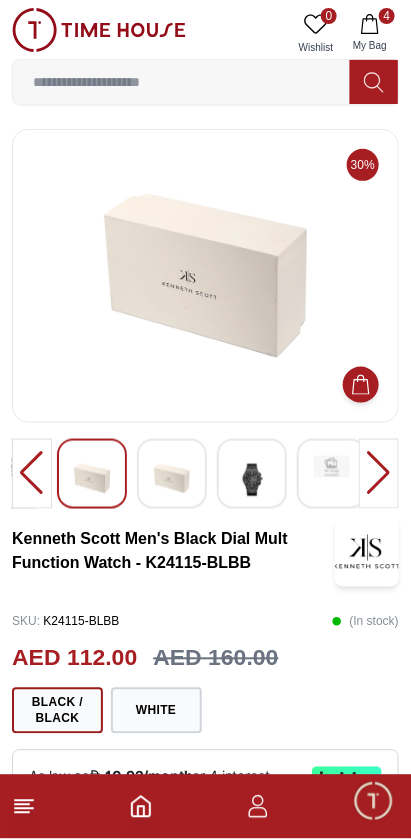 click at bounding box center (252, 480) 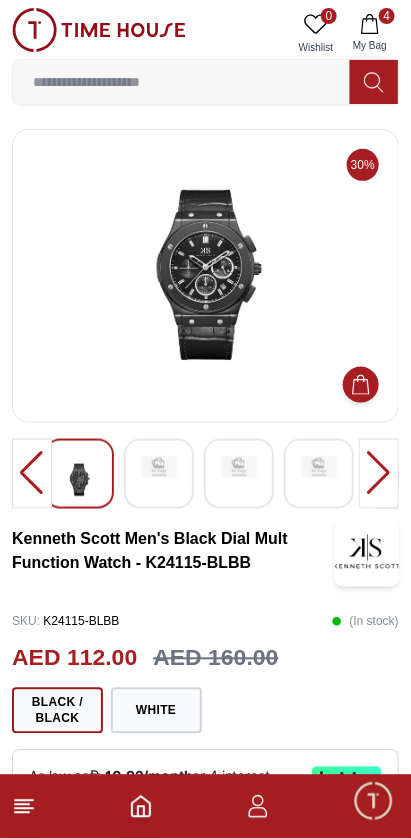 click at bounding box center (159, 467) 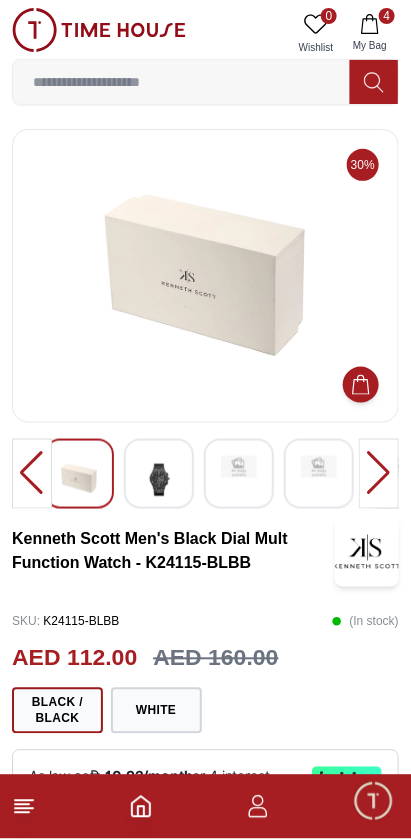 click at bounding box center [159, 480] 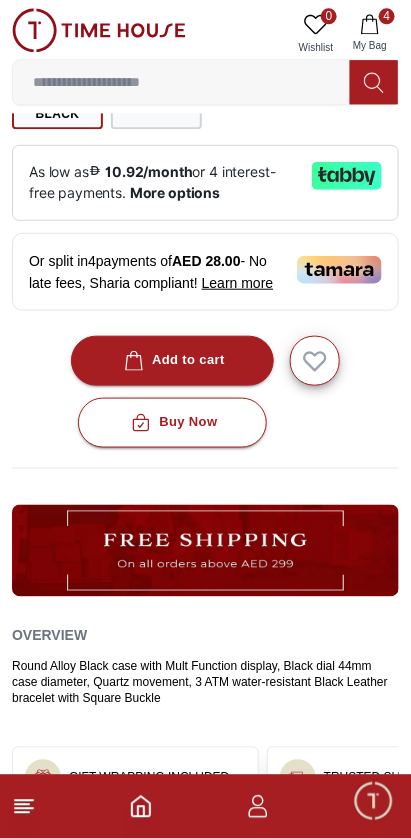 scroll, scrollTop: 608, scrollLeft: 0, axis: vertical 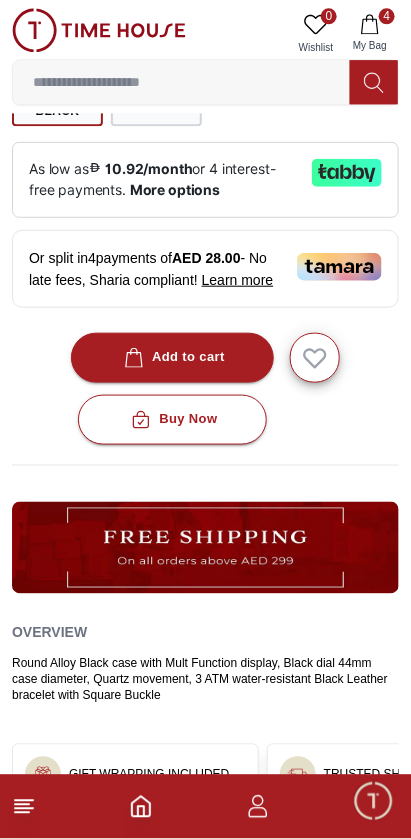 click on "Add to cart" at bounding box center (172, 357) 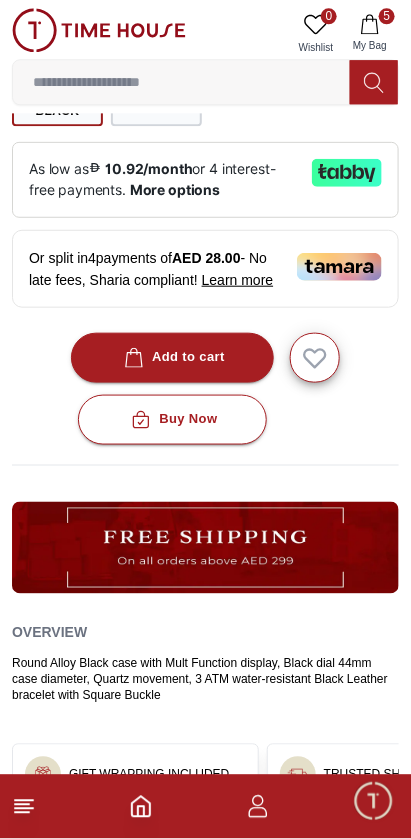click on "5" at bounding box center [387, 16] 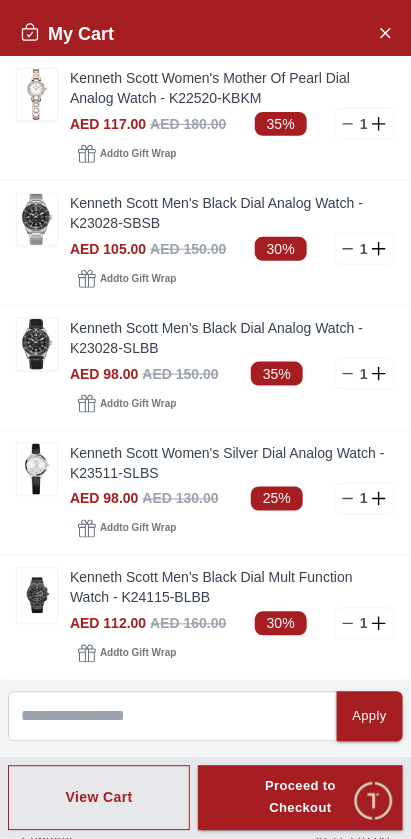 scroll, scrollTop: 199, scrollLeft: 0, axis: vertical 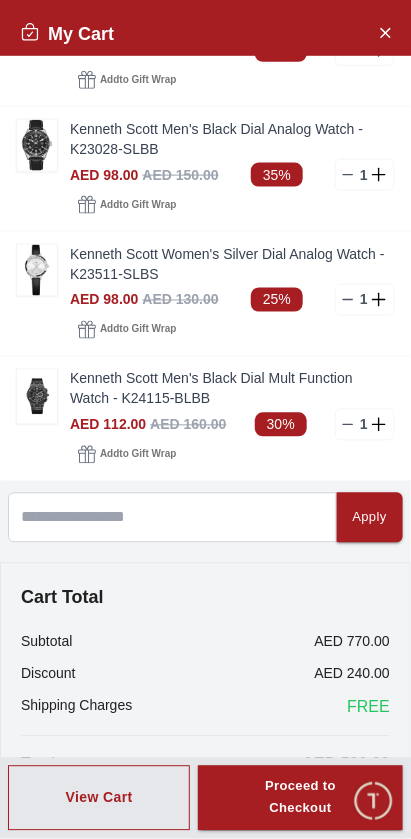 click on "Apply" at bounding box center (370, 518) 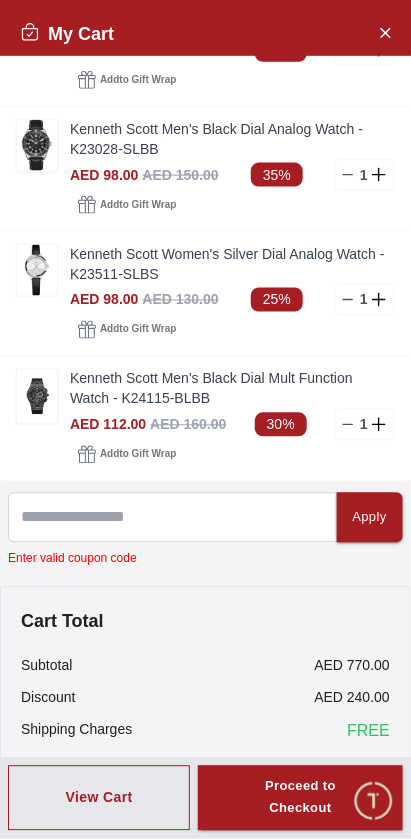 click on "Apply" at bounding box center [370, 518] 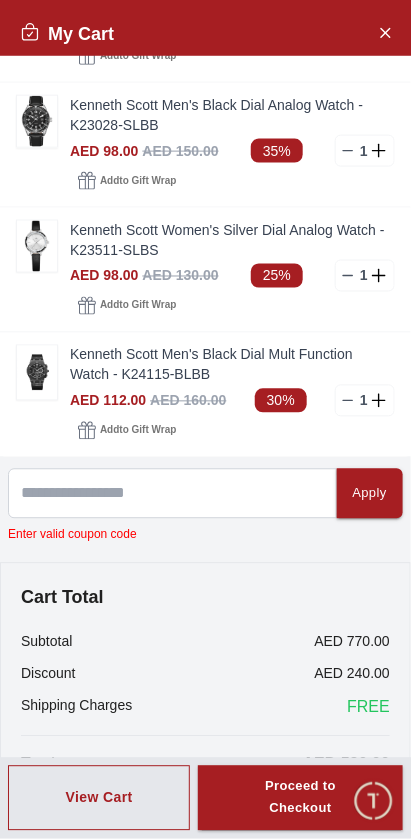 scroll, scrollTop: 223, scrollLeft: 0, axis: vertical 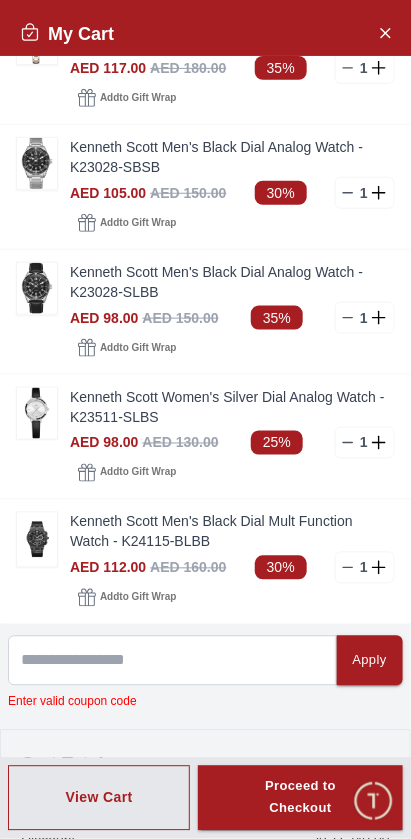 click at bounding box center [385, 32] 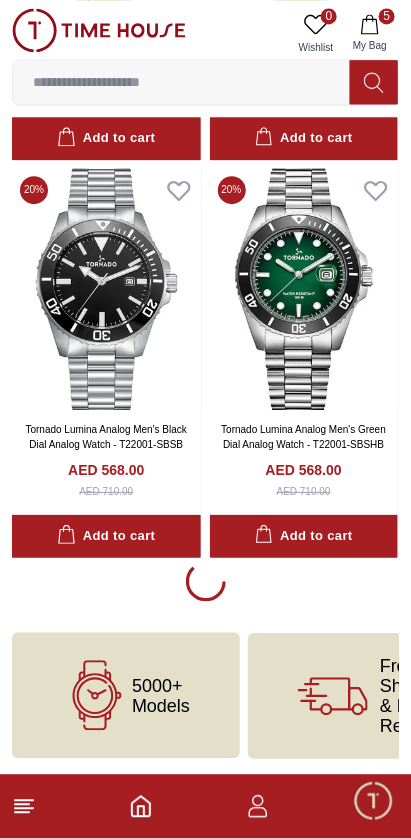 scroll, scrollTop: 51489, scrollLeft: 0, axis: vertical 